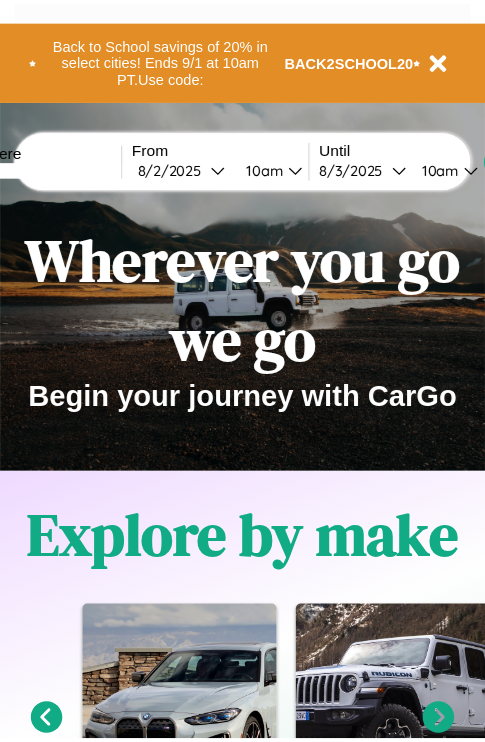 scroll, scrollTop: 0, scrollLeft: 0, axis: both 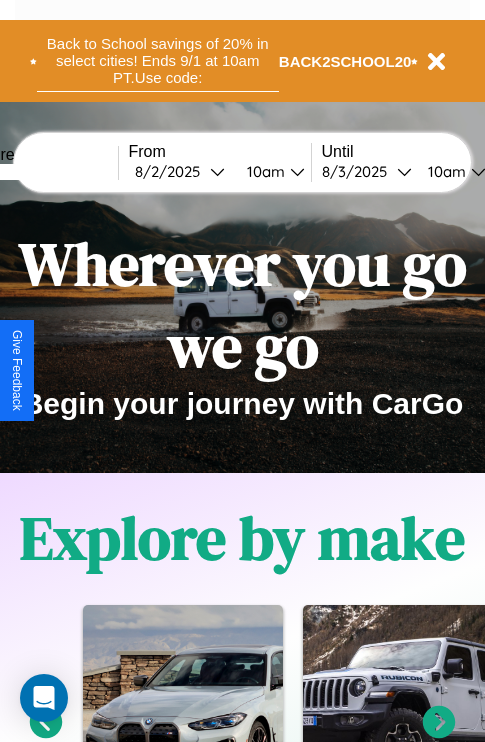 click on "Back to School savings of 20% in select cities! Ends 9/1 at 10am PT.  Use code:" at bounding box center [158, 61] 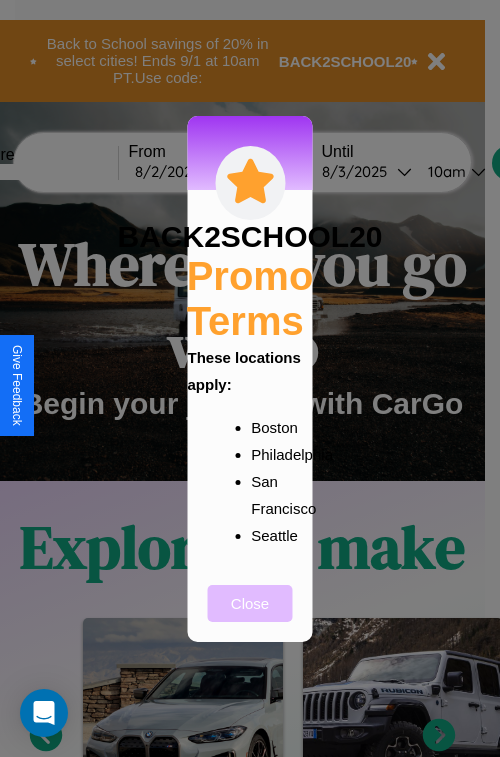 click on "Close" at bounding box center (250, 603) 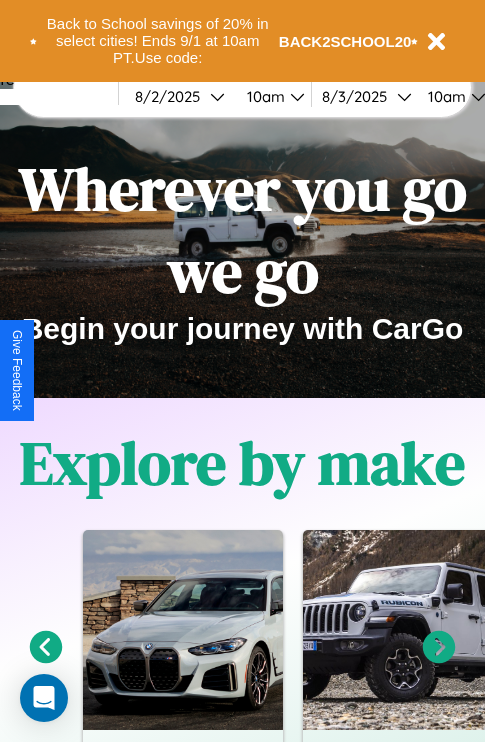 scroll, scrollTop: 308, scrollLeft: 0, axis: vertical 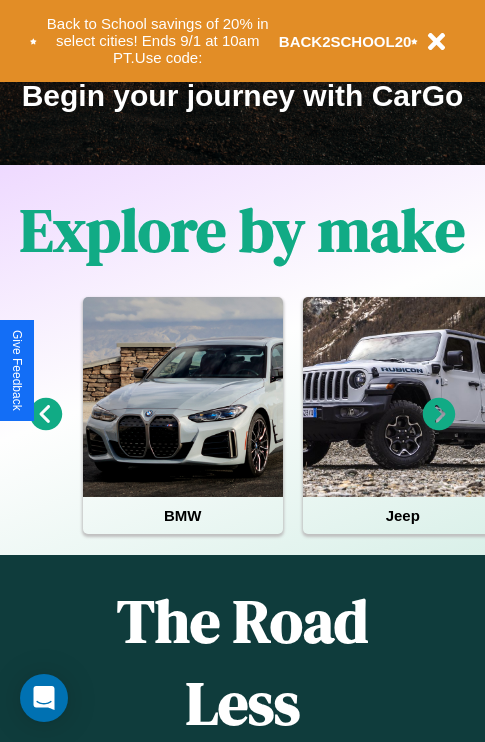 click 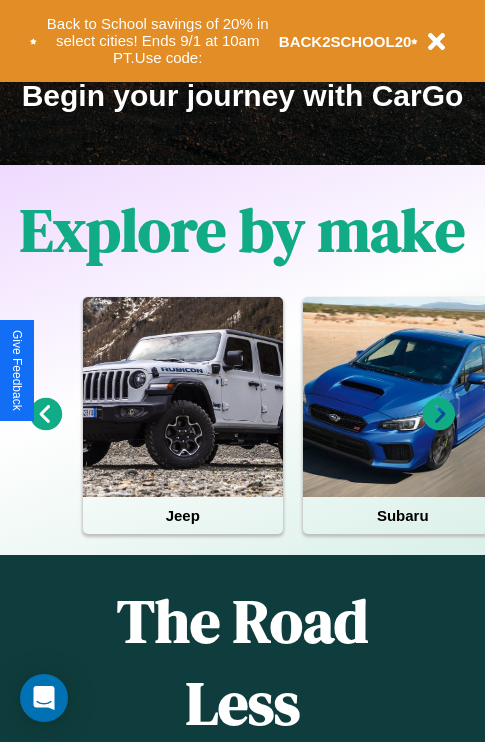 click 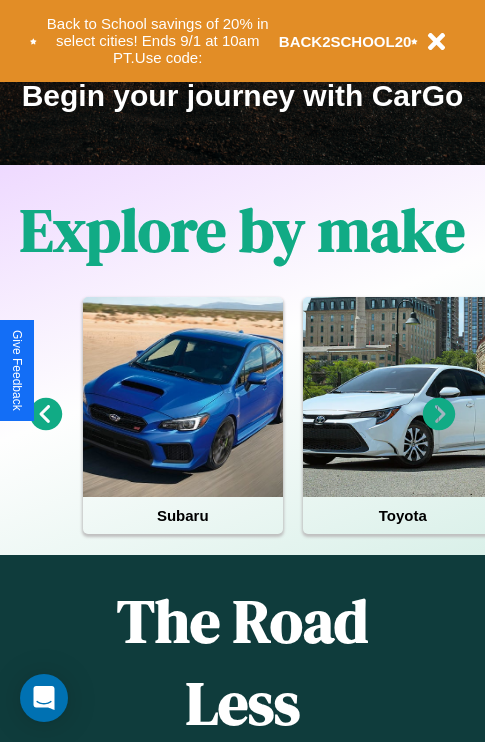 click 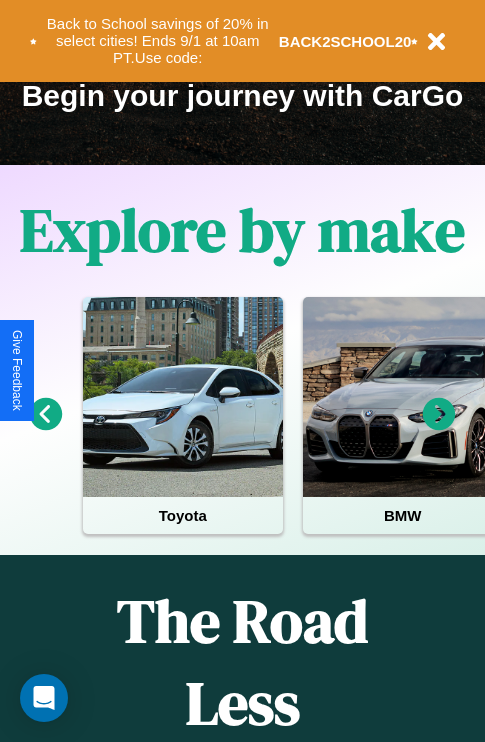 click 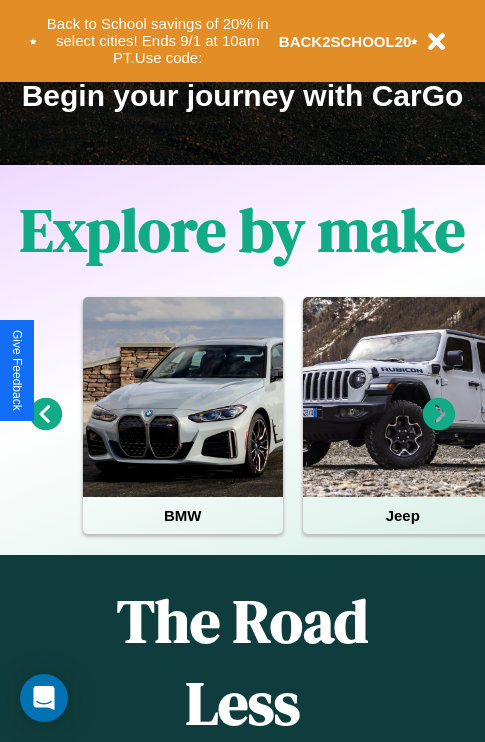 click 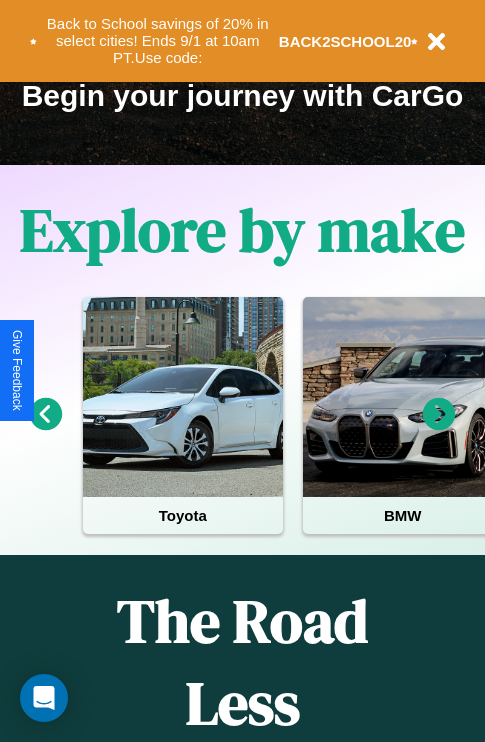 scroll, scrollTop: 113, scrollLeft: 238, axis: both 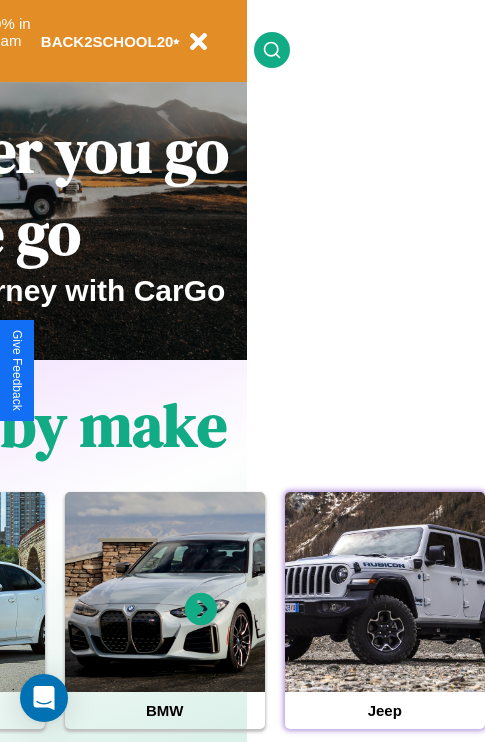 click at bounding box center [385, 592] 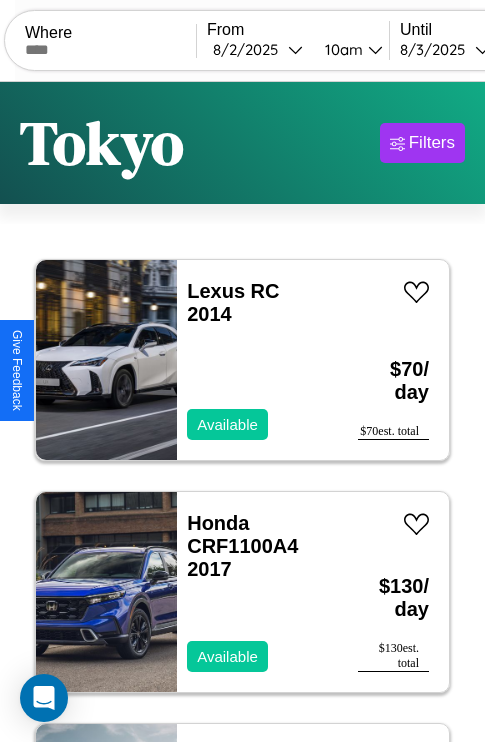scroll, scrollTop: 95, scrollLeft: 0, axis: vertical 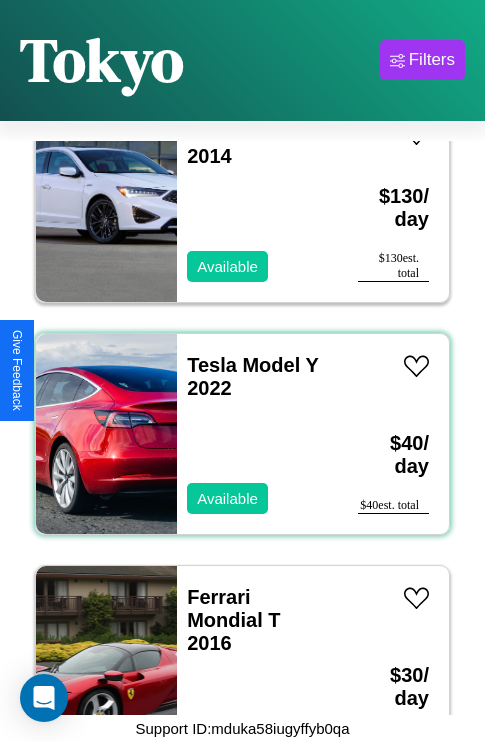 click on "Tesla   Model Y   2022 Available" at bounding box center [257, 434] 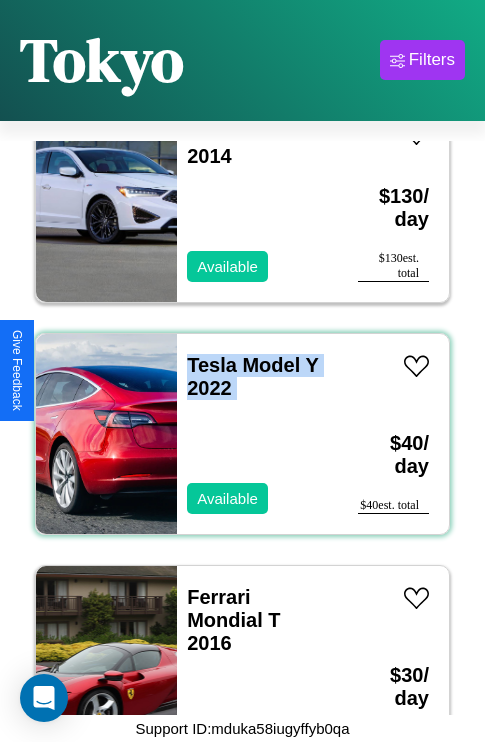 click on "Tesla   Model Y   2022 Available" at bounding box center (257, 434) 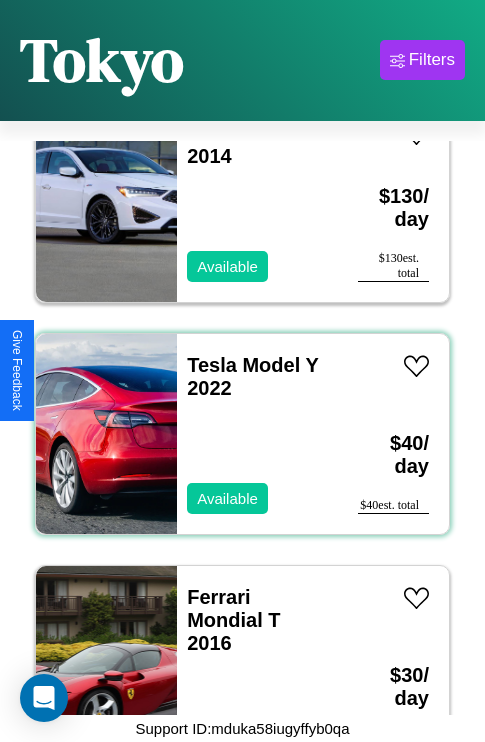 click on "Tesla   Model Y   2022 Available" at bounding box center (257, 434) 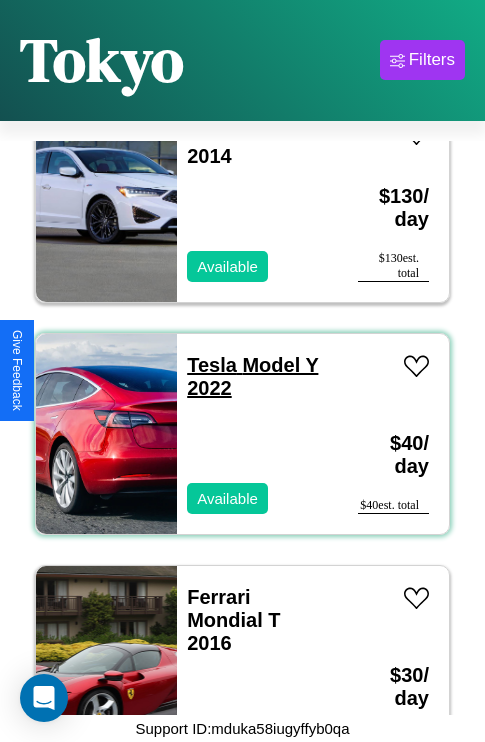 click on "Tesla   Model Y   2022" at bounding box center (252, 376) 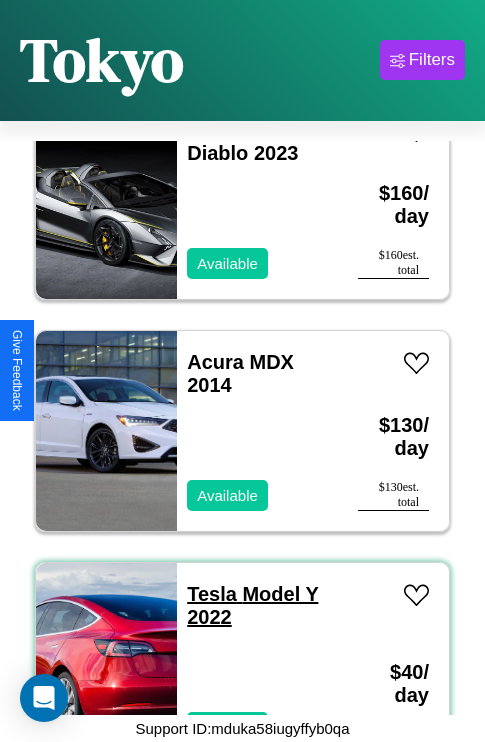 scroll, scrollTop: 13763, scrollLeft: 0, axis: vertical 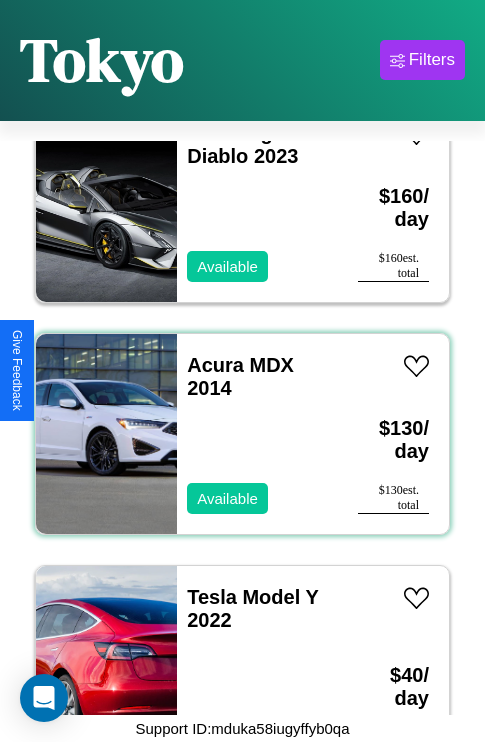 click on "Acura   MDX   2014 Available" at bounding box center [257, 434] 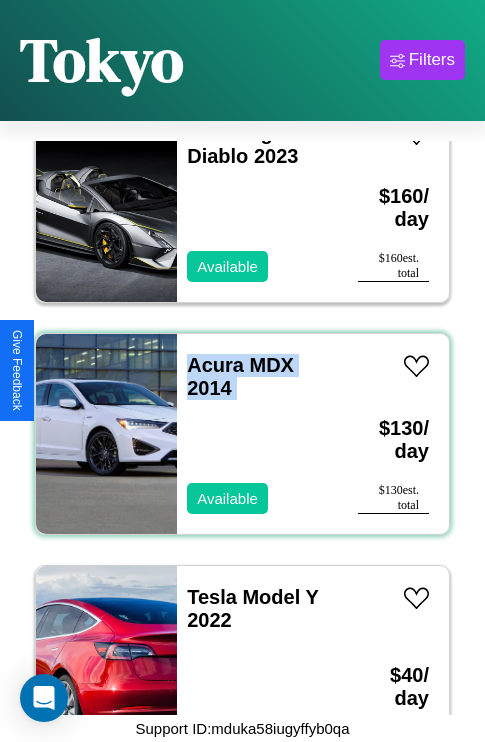 click on "Acura   MDX   2014 Available" at bounding box center [257, 434] 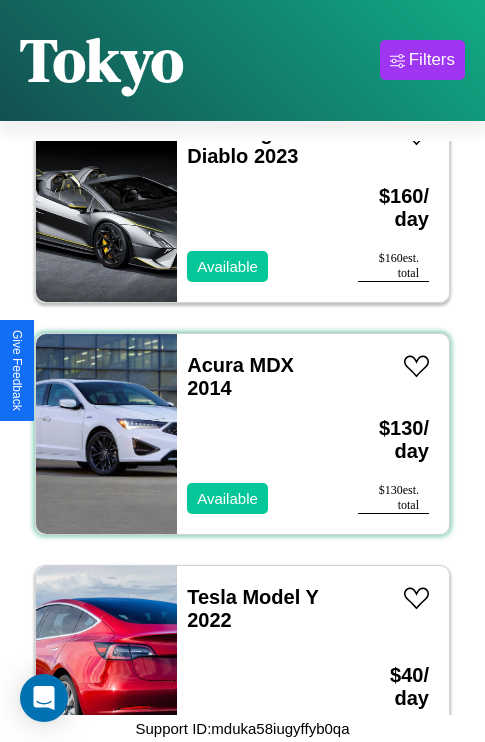 click on "Acura   MDX   2014 Available" at bounding box center (257, 434) 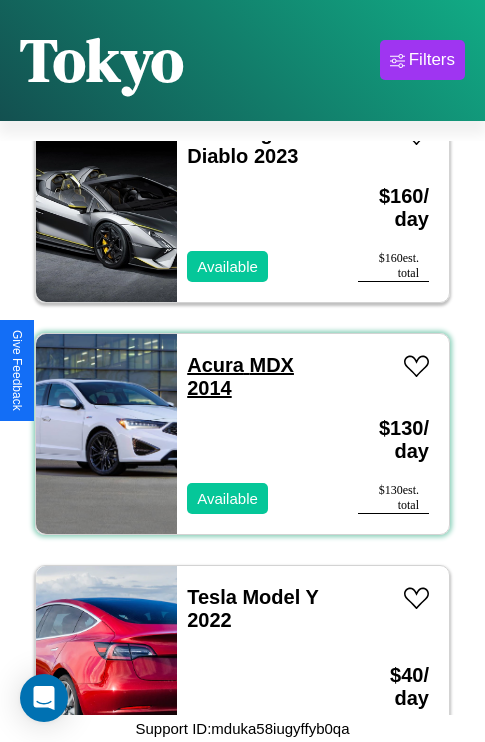 click on "Acura   MDX   2014" at bounding box center [240, 376] 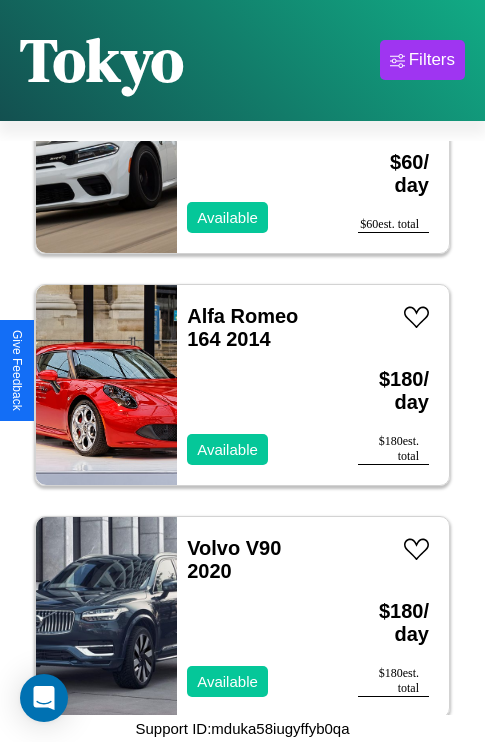 scroll, scrollTop: 3787, scrollLeft: 0, axis: vertical 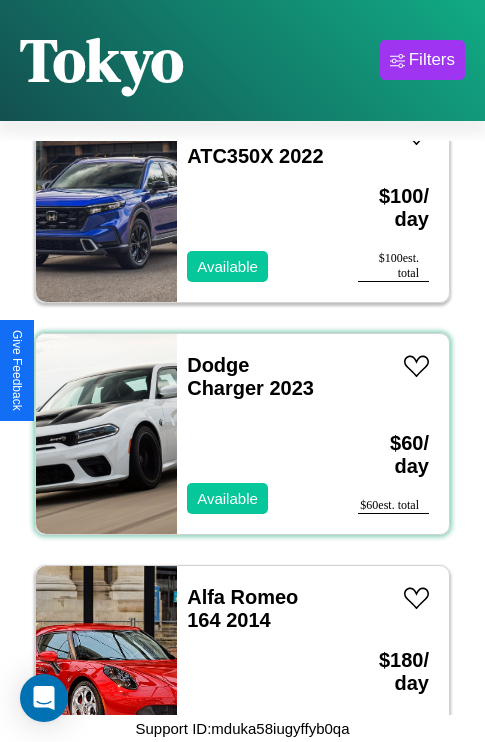 click on "Dodge   Charger   2023 Available" at bounding box center [257, 434] 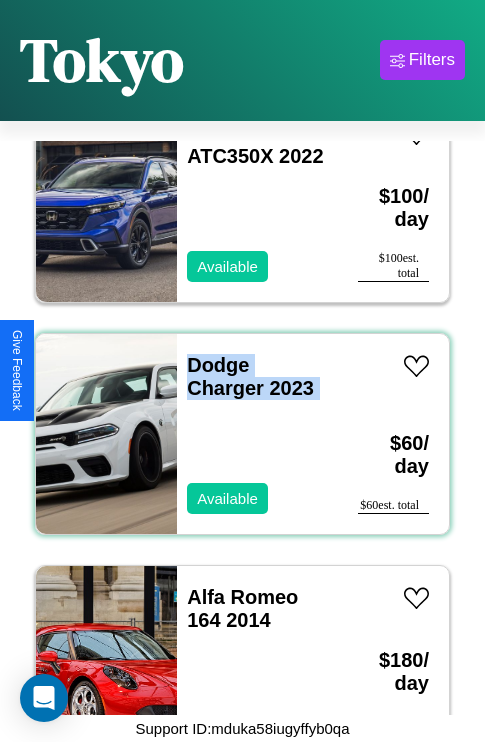 click on "Dodge   Charger   2023 Available" at bounding box center (257, 434) 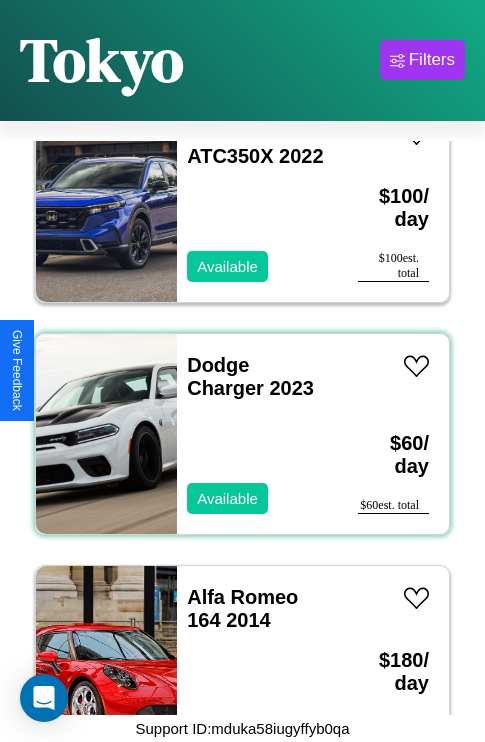 click on "Dodge   Charger   2023 Available" at bounding box center (257, 434) 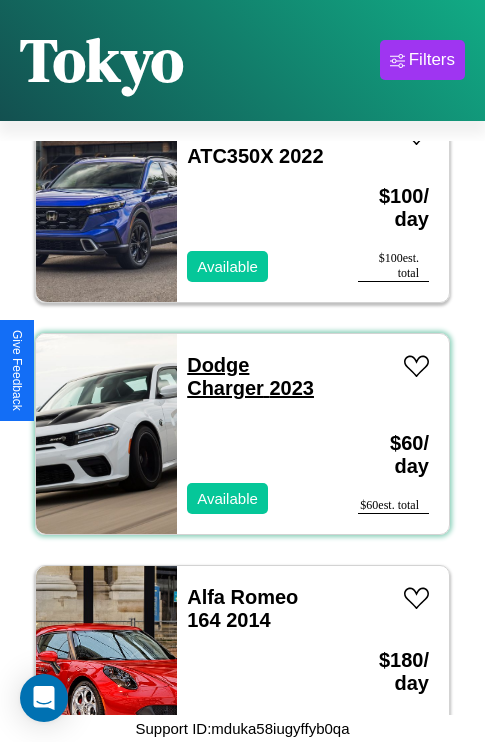 click on "Dodge   Charger   2023" at bounding box center [250, 376] 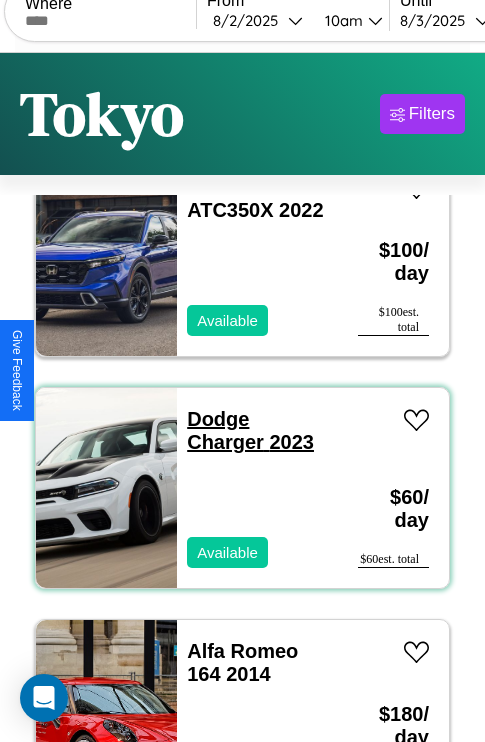 scroll, scrollTop: 0, scrollLeft: 0, axis: both 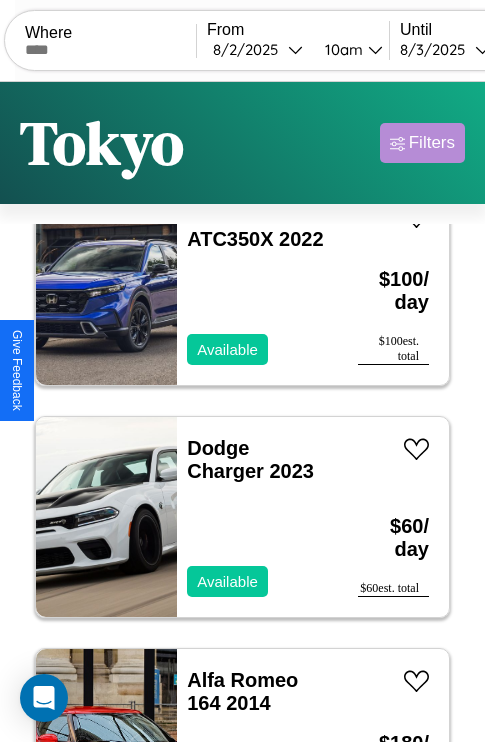 click on "Filters" at bounding box center [432, 143] 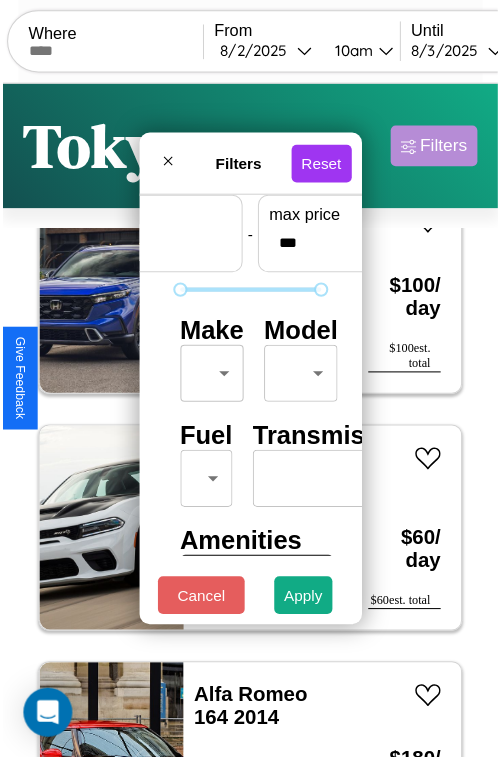 scroll, scrollTop: 59, scrollLeft: 0, axis: vertical 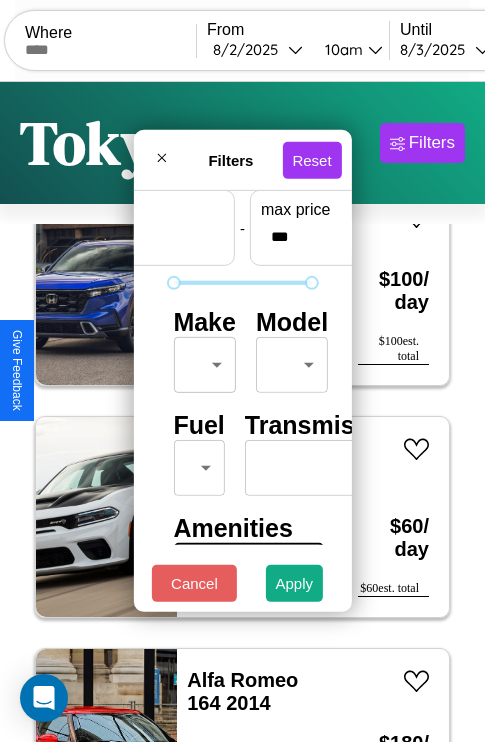 click on "CarGo Where From [DATE] [TIME] Until [DATE] [TIME] Become a Host Login Sign Up [CITY] Filters 102  cars in this area These cars can be picked up in this city. Lexus   RC   2014 Available $ 70  / day $ 70  est. total Honda   CRF1100A4   2017 Available $ 130  / day $ 130  est. total Ford   Expedition MAX   2018 Available $ 190  / day $ 190  est. total Volkswagen   Atlas Cross Sport   2014 Available $ 140  / day $ 140  est. total Nissan   Juke   2014 Available $ 170  / day $ 170  est. total Jeep   CJ-6   2021 Available $ 160  / day $ 160  est. total Toyota   Crown   2024 Unavailable $ 170  / day $ 170  est. total Dodge   DIPLOMAT   2018 Available $ 160  / day $ 160  est. total GMC   Hummer EV SUV   2022 Available $ 70  / day $ 70  est. total Mercedes   L1419   2020 Available $ 40  / day $ 40  est. total Aston Martin   DB12   2021 Available $ 150  / day $ 150  est. total Acura   ZDX   2017 Available $ 200  / day $ 200  est. total Hummer   H1   2016 Available $ 60  / day $ 60  est. total Alfa Romeo     2018" at bounding box center (242, 412) 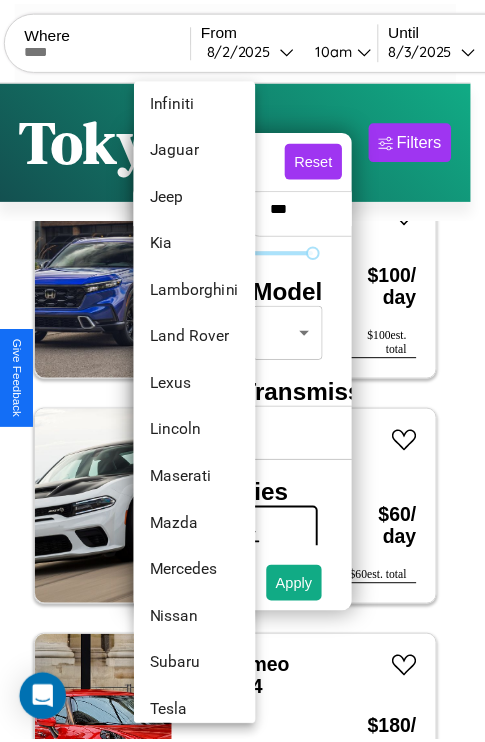 scroll, scrollTop: 950, scrollLeft: 0, axis: vertical 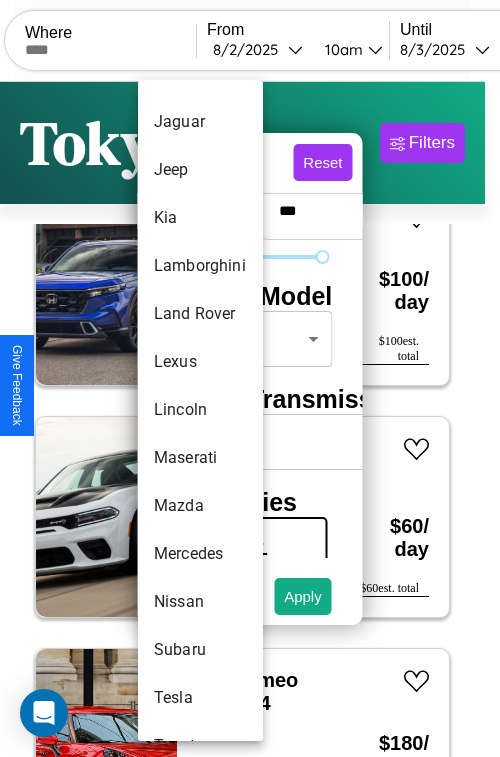 click on "Lincoln" at bounding box center (200, 410) 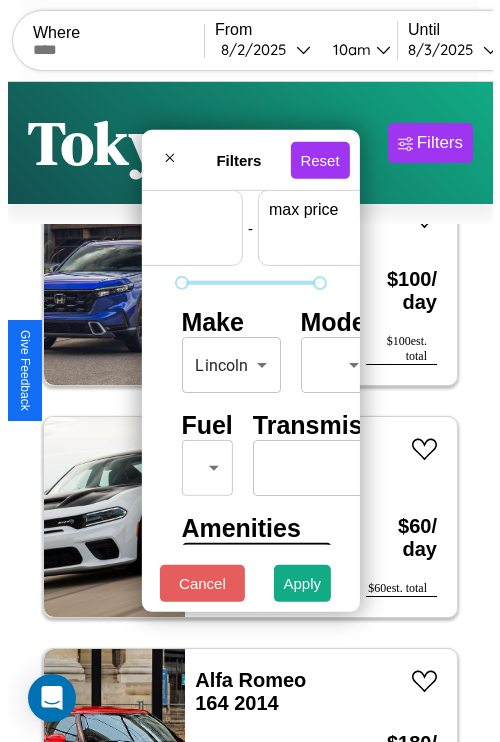 scroll, scrollTop: 59, scrollLeft: 124, axis: both 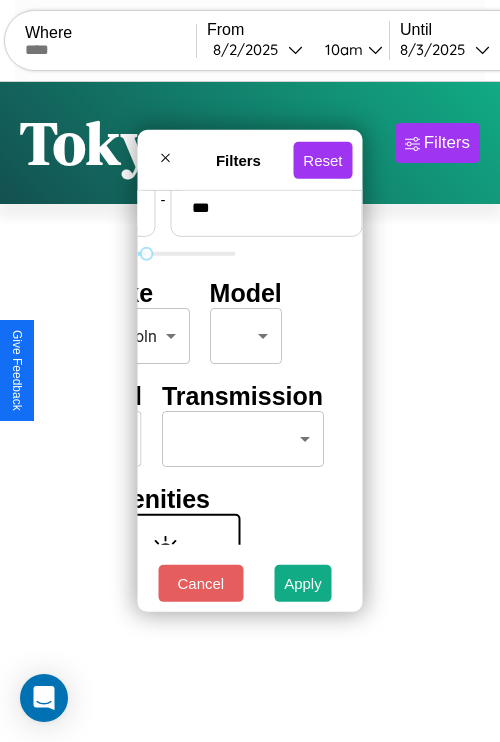 type on "***" 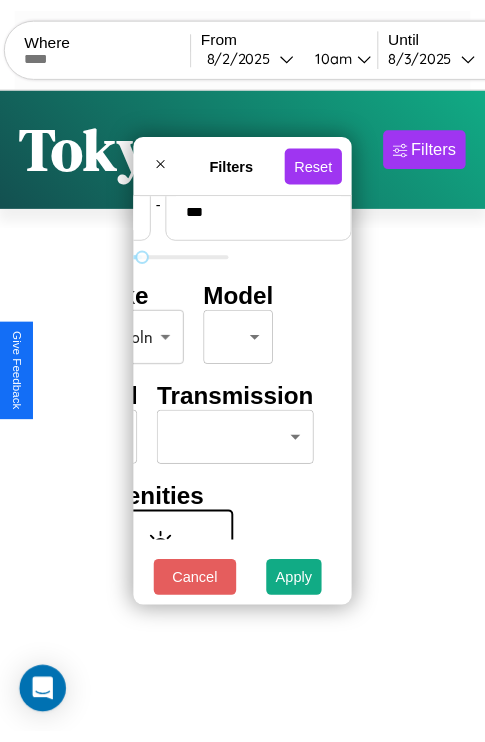 scroll, scrollTop: 59, scrollLeft: 0, axis: vertical 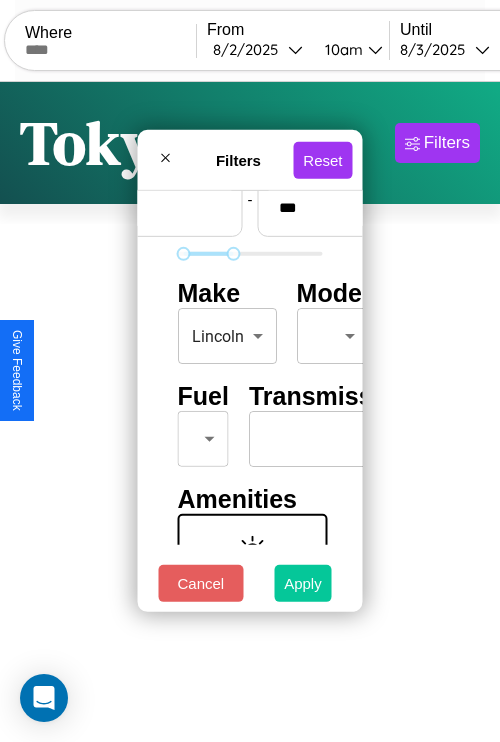 type on "**" 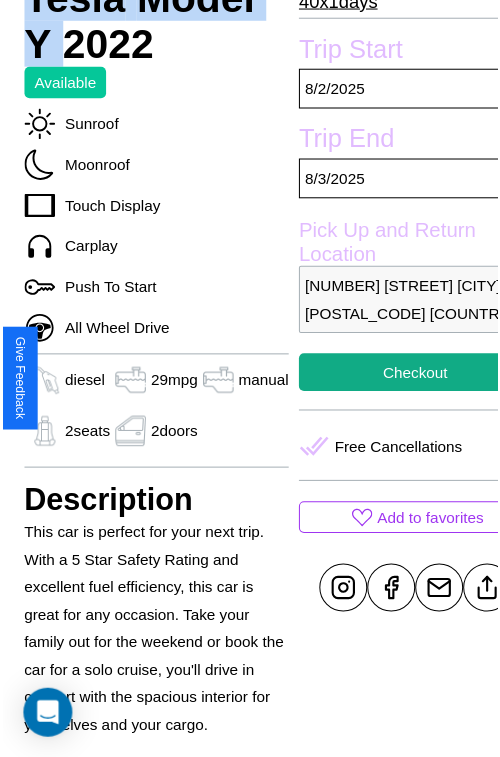 scroll, scrollTop: 550, scrollLeft: 72, axis: both 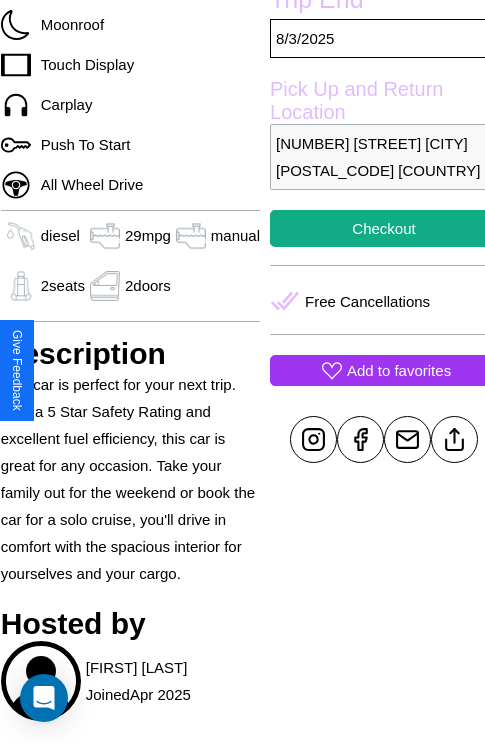click on "Add to favorites" at bounding box center [399, 370] 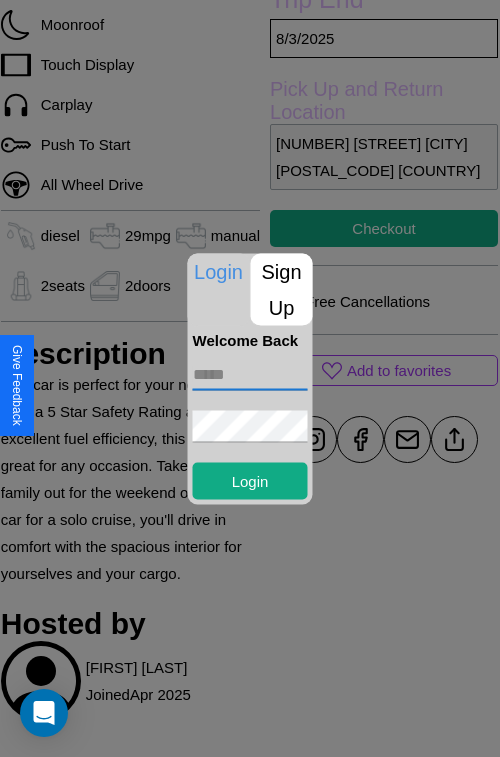 click at bounding box center (250, 374) 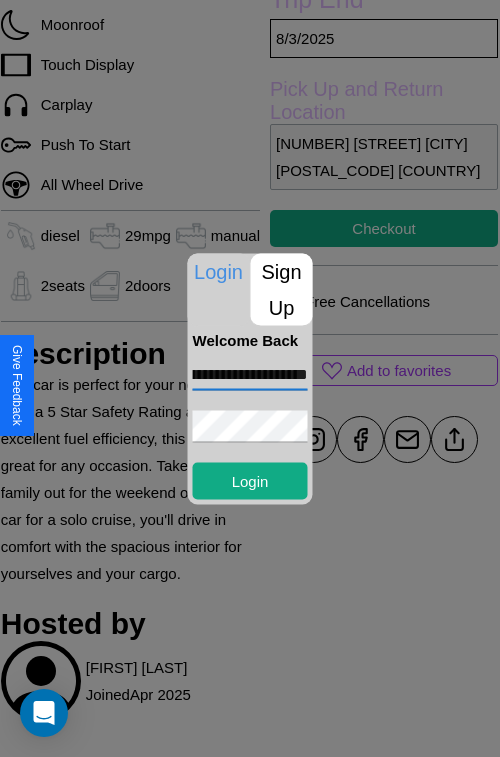 scroll, scrollTop: 0, scrollLeft: 86, axis: horizontal 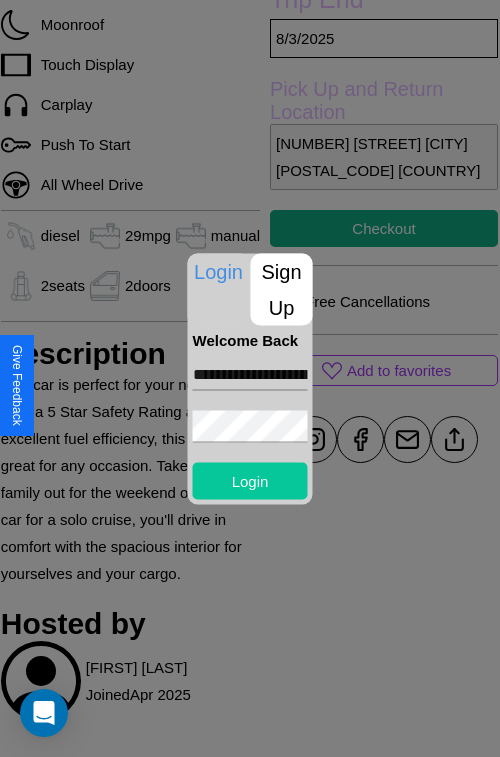 click on "Login" at bounding box center [250, 480] 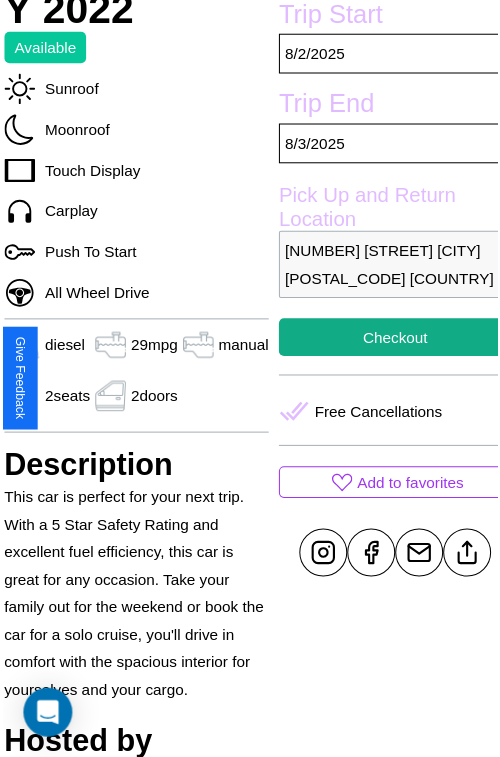 scroll, scrollTop: 130, scrollLeft: 72, axis: both 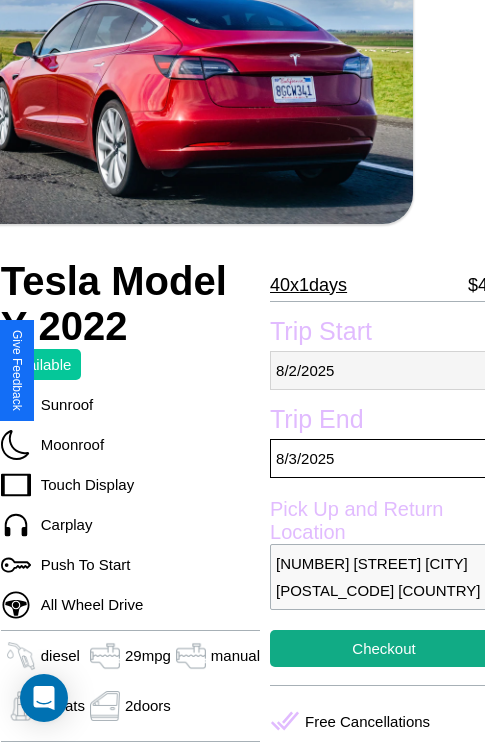 click on "8 / 2 / 2025" at bounding box center [384, 370] 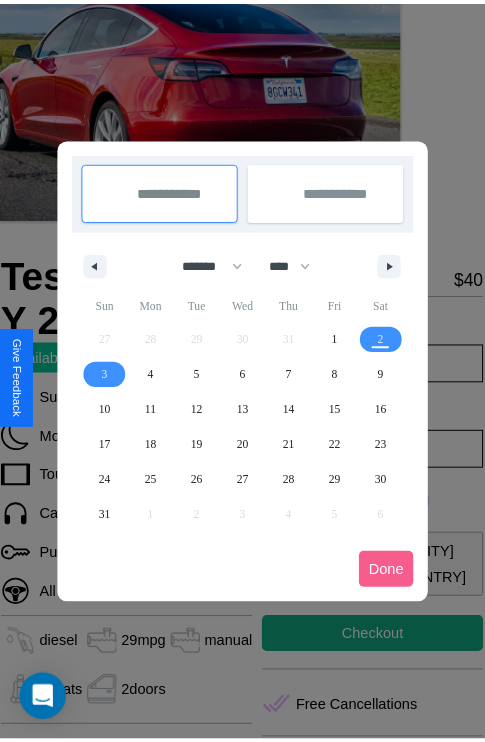 scroll, scrollTop: 0, scrollLeft: 72, axis: horizontal 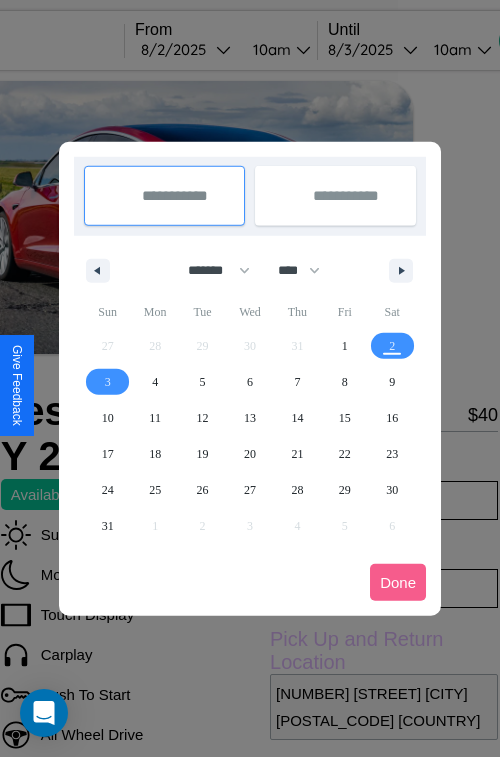 click at bounding box center (250, 378) 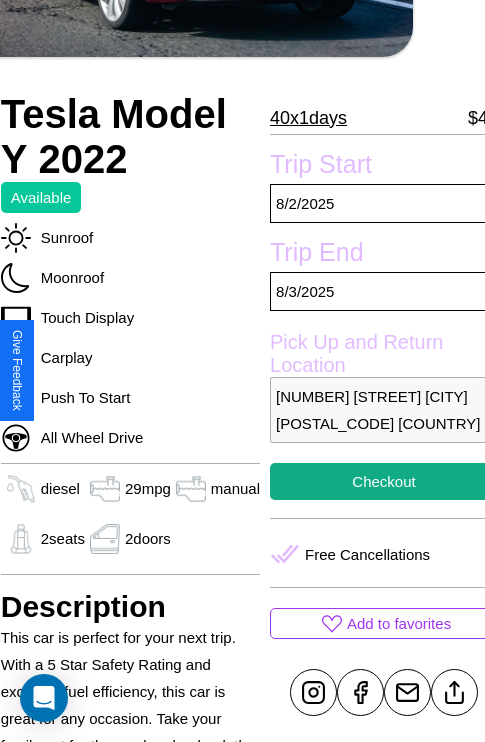 scroll, scrollTop: 336, scrollLeft: 72, axis: both 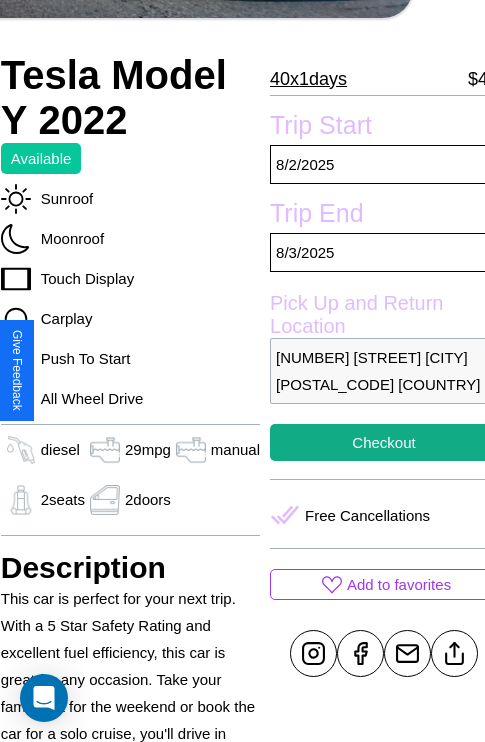 click on "5443 Fourth Street  Tokyo  25776 Japan" at bounding box center [384, 371] 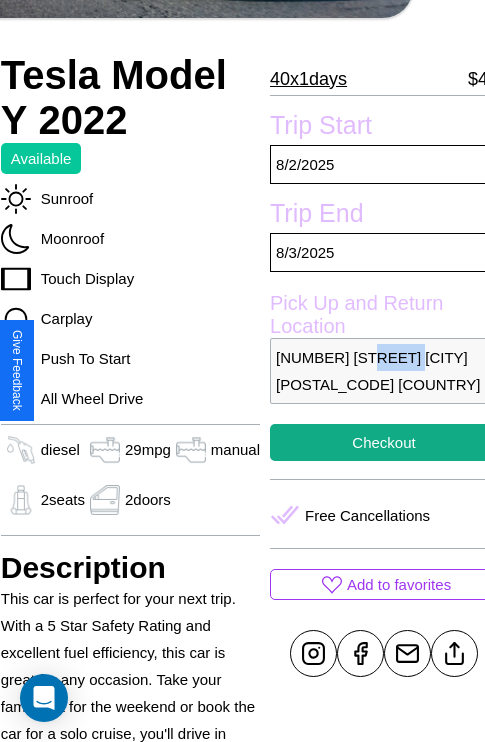 click on "5443 Fourth Street  Tokyo  25776 Japan" at bounding box center [384, 371] 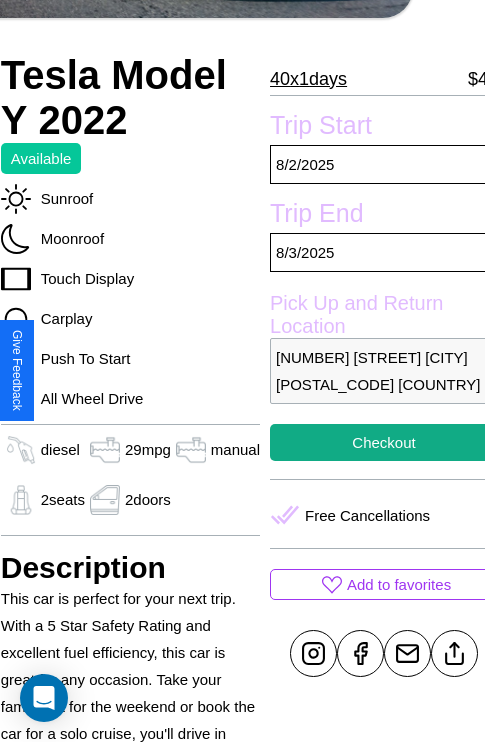 click on "5443 Fourth Street  Tokyo  25776 Japan" at bounding box center [384, 371] 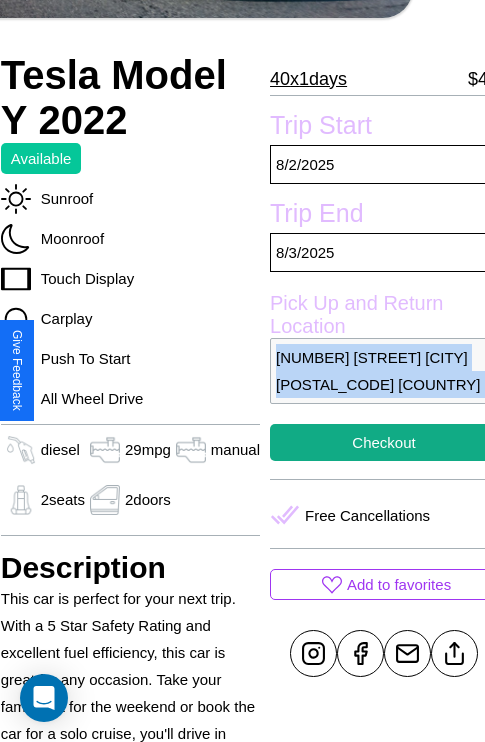 click on "5443 Fourth Street  Tokyo  25776 Japan" at bounding box center (384, 371) 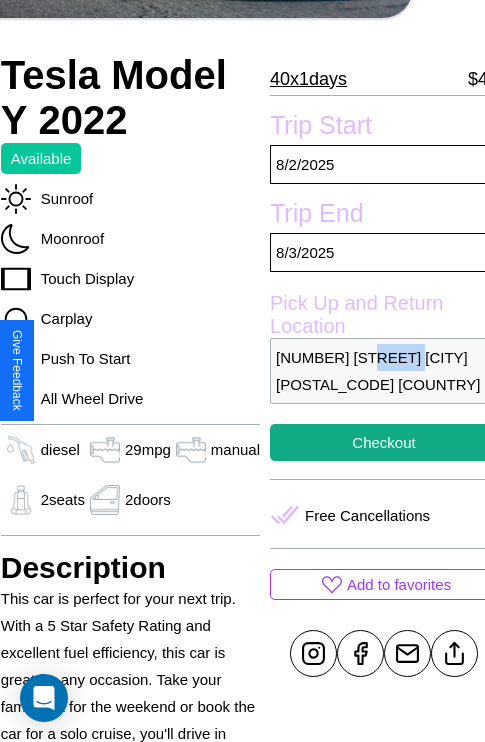 click on "5443 Fourth Street  Tokyo  25776 Japan" at bounding box center [384, 371] 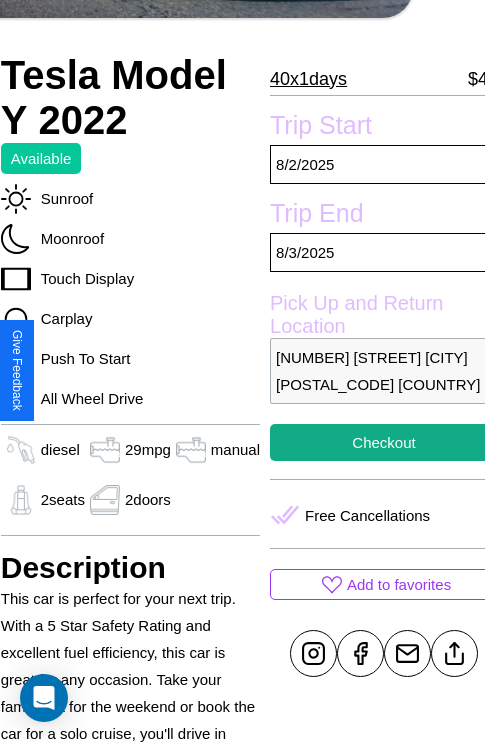 scroll, scrollTop: 408, scrollLeft: 72, axis: both 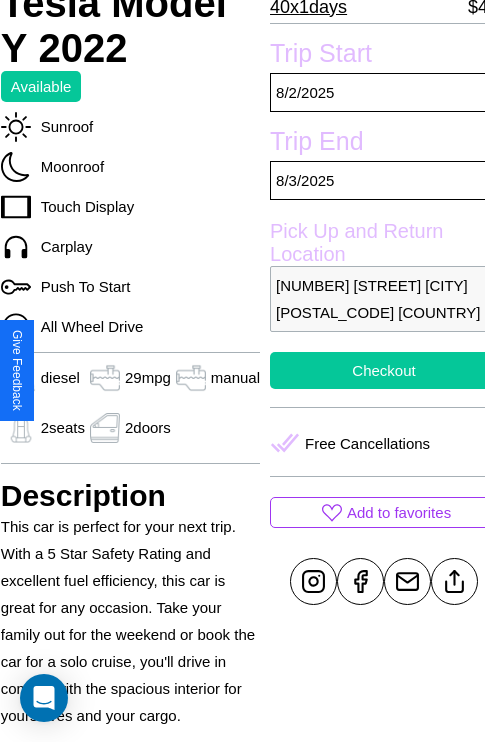click on "Checkout" at bounding box center (384, 370) 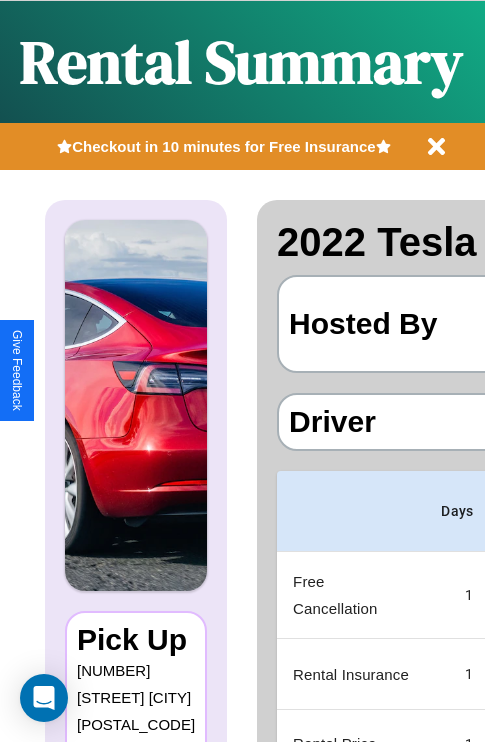 scroll, scrollTop: 0, scrollLeft: 378, axis: horizontal 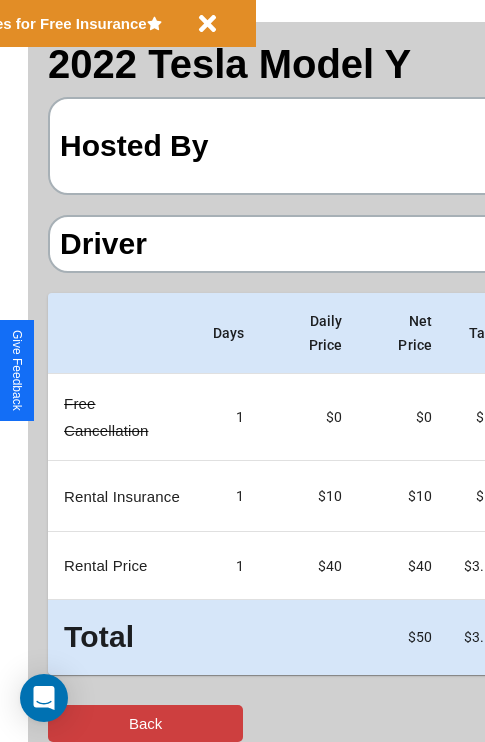 click on "Back" at bounding box center [145, 723] 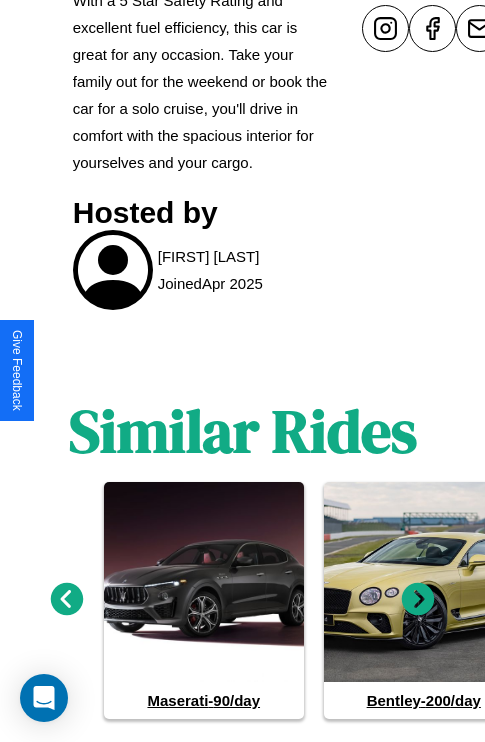 scroll, scrollTop: 1005, scrollLeft: 0, axis: vertical 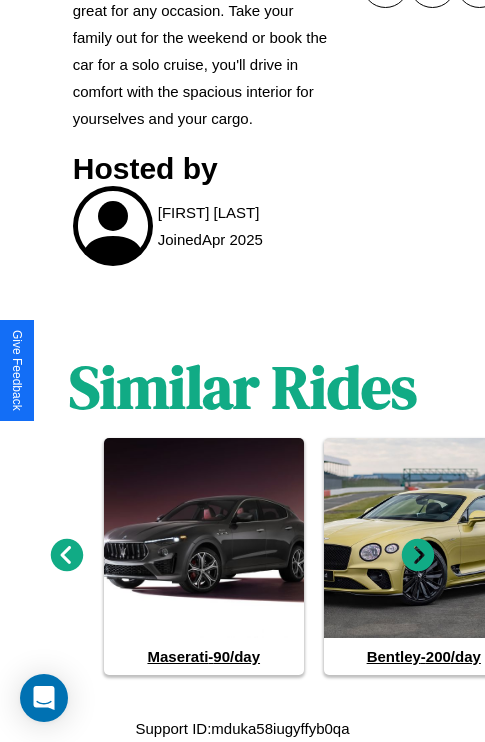 click 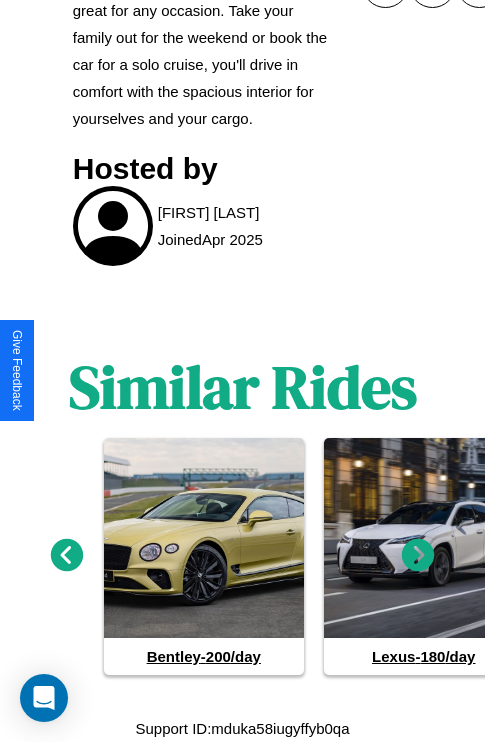 click 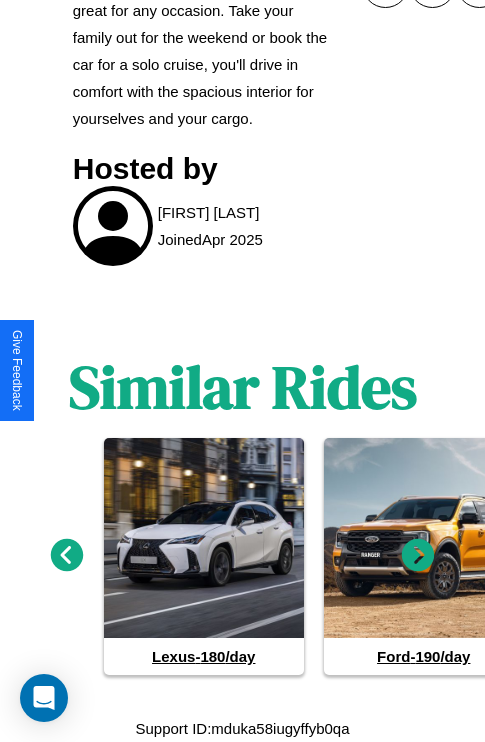 click 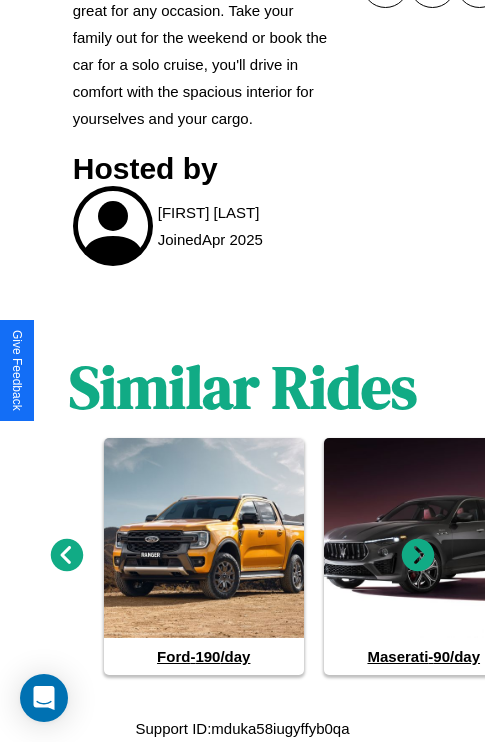 click 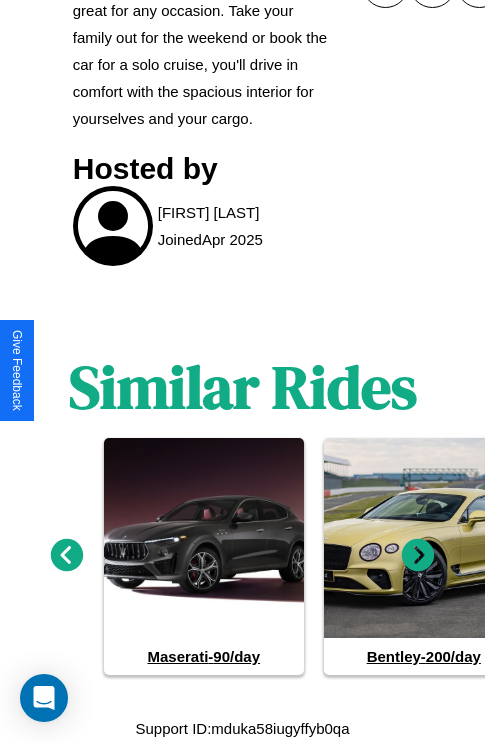 click 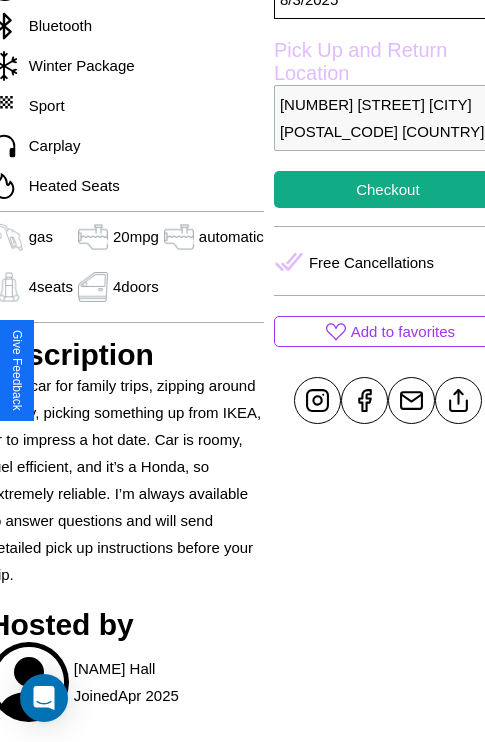 scroll, scrollTop: 670, scrollLeft: 84, axis: both 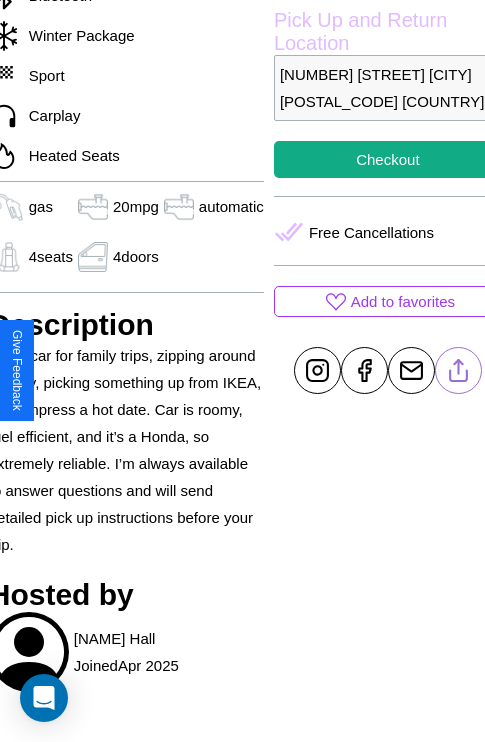 click 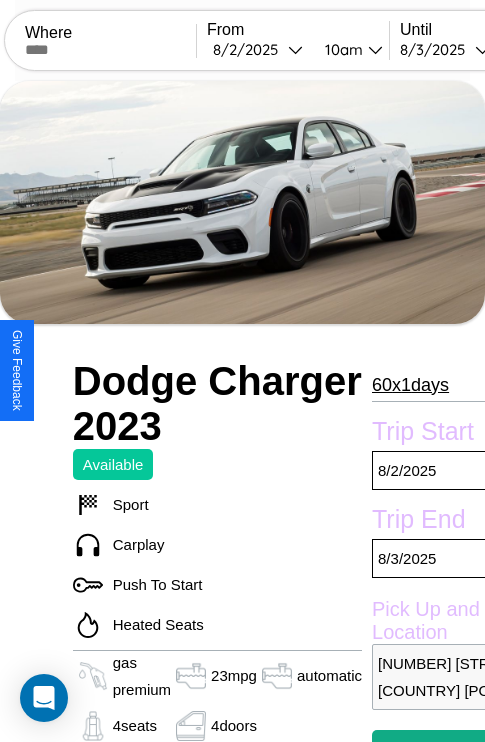scroll, scrollTop: 306, scrollLeft: 107, axis: both 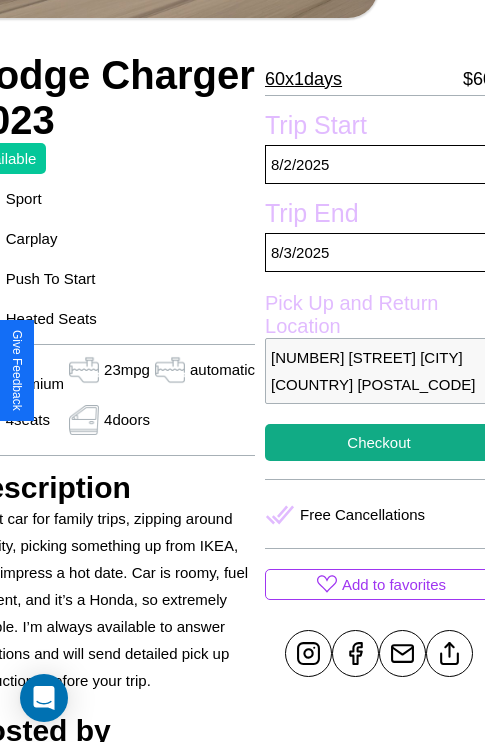 click on "6071 Front Street  Tokyo  Japan 14948" at bounding box center [379, 371] 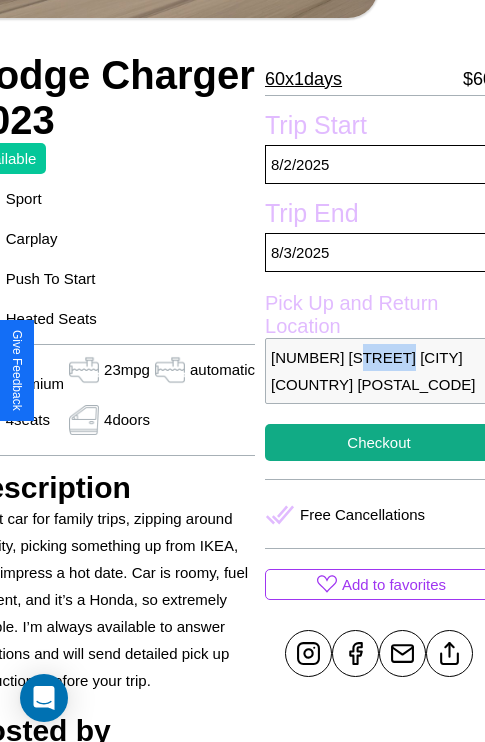 click on "6071 Front Street  Tokyo  Japan 14948" at bounding box center (379, 371) 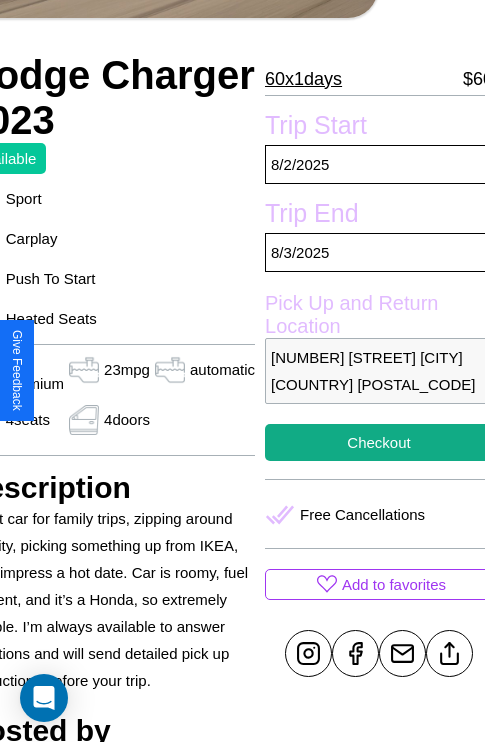 click on "6071 Front Street  Tokyo  Japan 14948" at bounding box center (379, 371) 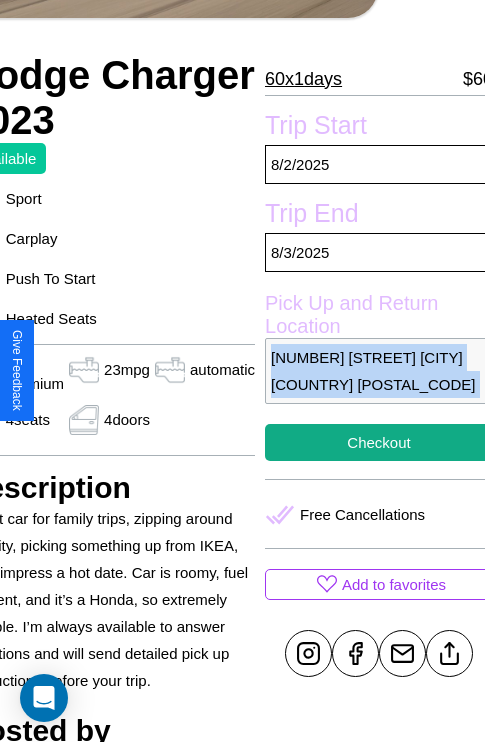 click on "6071 Front Street  Tokyo  Japan 14948" at bounding box center [379, 371] 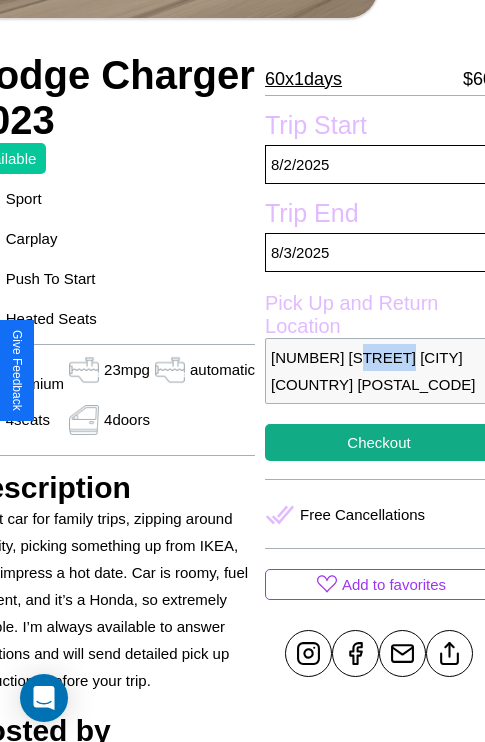 click on "6071 Front Street  Tokyo  Japan 14948" at bounding box center (379, 371) 